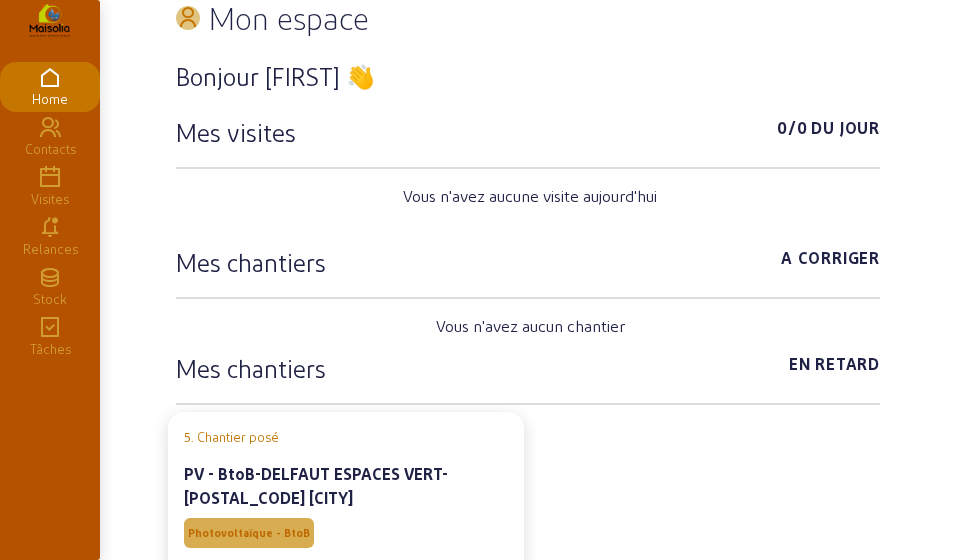 scroll, scrollTop: 208, scrollLeft: 0, axis: vertical 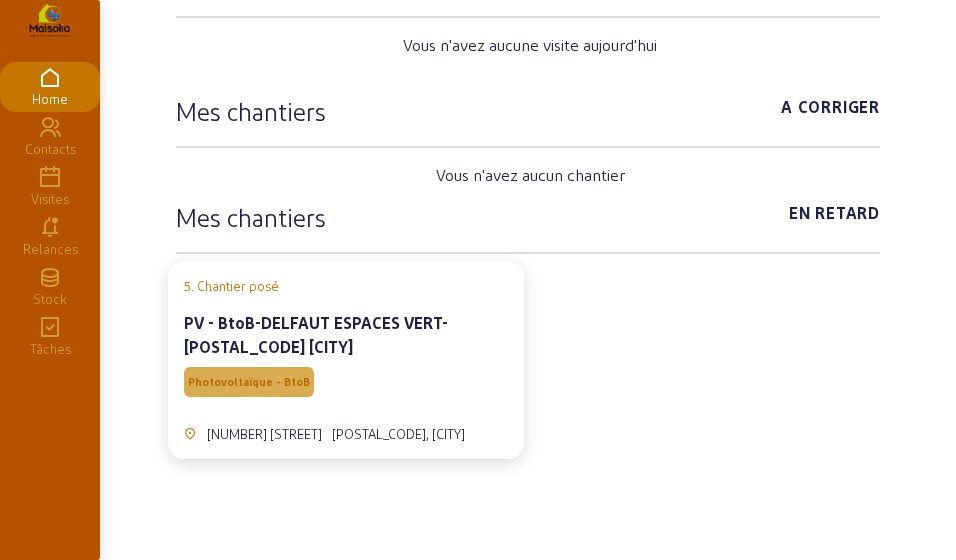 click on "5. Chantier posé   PV - BtoB-DELFAUT ESPACES VERT-[POSTAL_CODE] [CITY]  Photovoltaïque - BtoB  [NUMBER] [STREET]   [POSTAL_CODE], [CITY]" at bounding box center (528, 360) 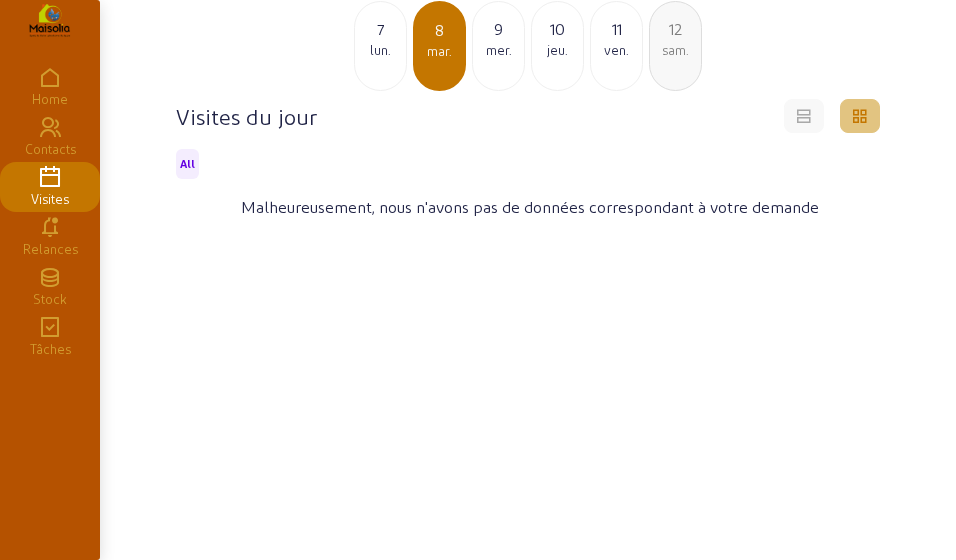 scroll, scrollTop: 141, scrollLeft: 0, axis: vertical 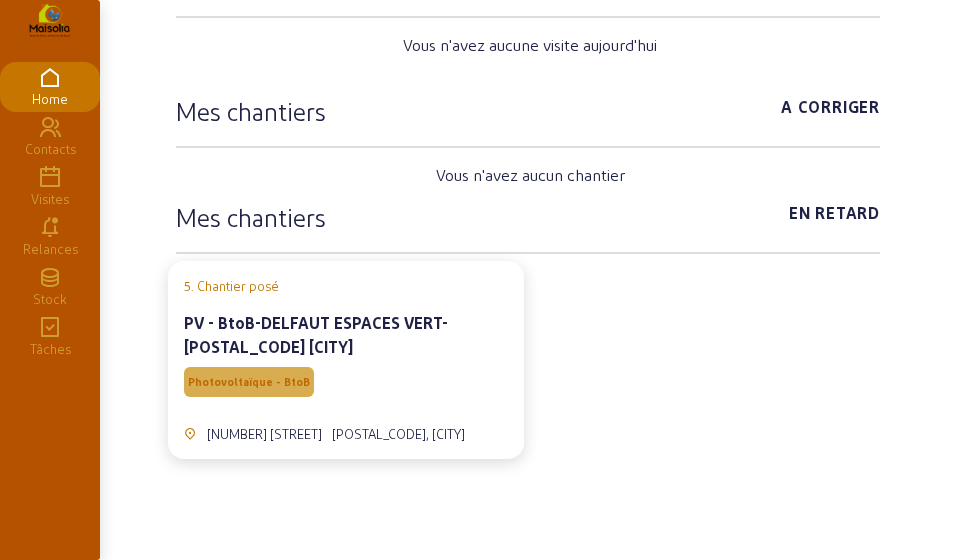 click on "PV - BtoB-DELFAUT ESPACES VERT-[POSTAL_CODE] [CITY]" at bounding box center [346, 335] 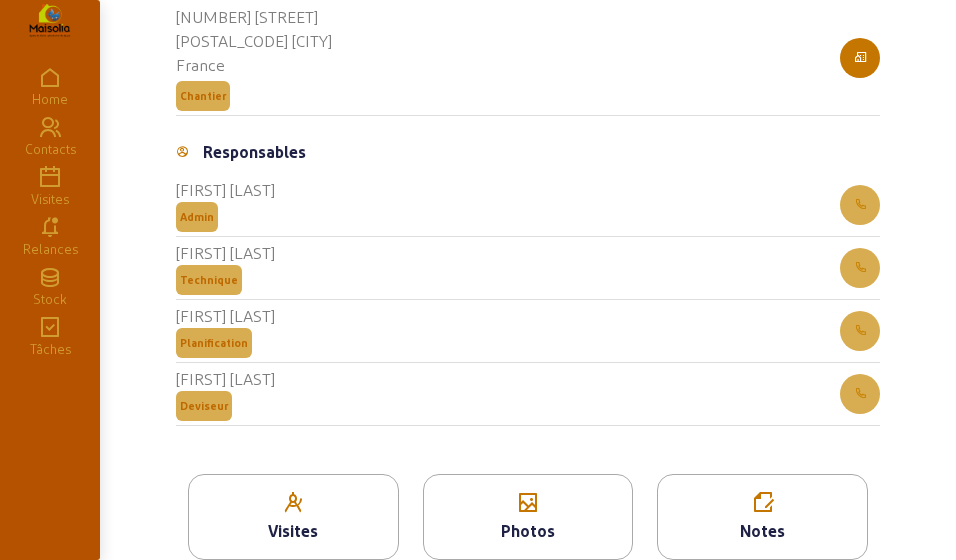 scroll, scrollTop: 871, scrollLeft: 0, axis: vertical 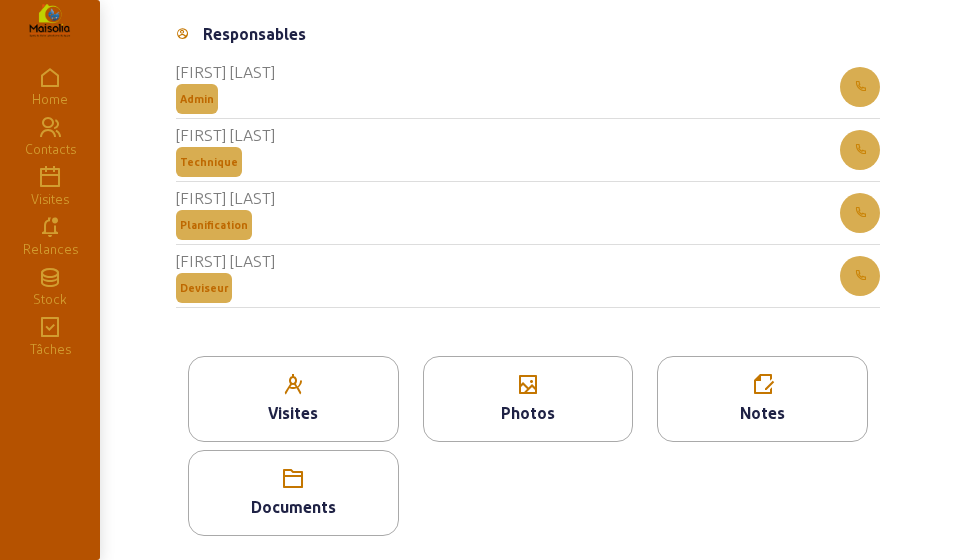 click on "Documents" at bounding box center (293, 399) 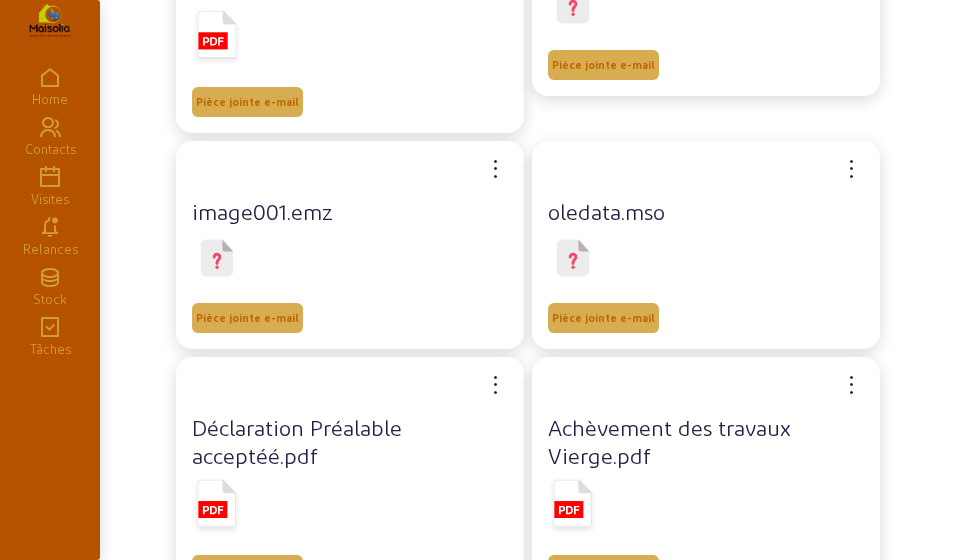 scroll, scrollTop: 3852, scrollLeft: 0, axis: vertical 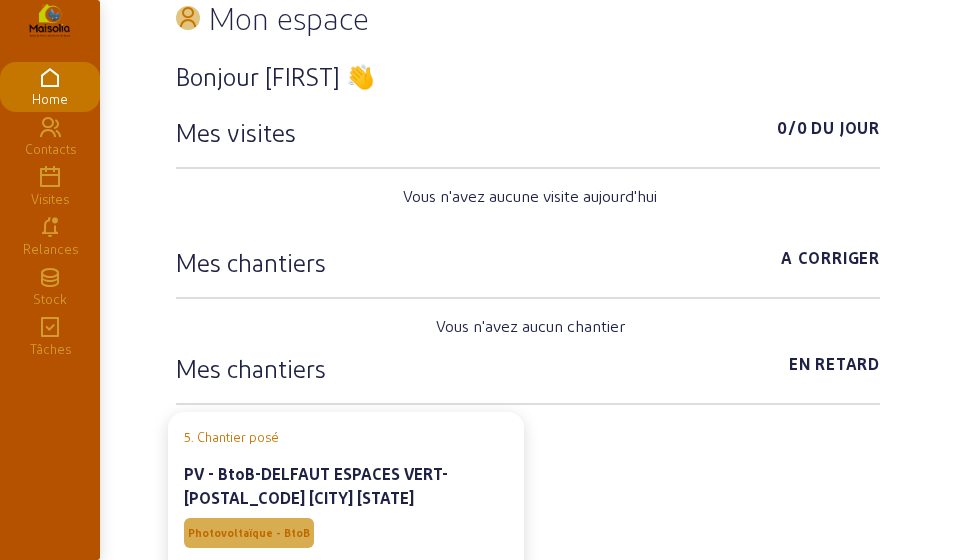 click at bounding box center (50, 278) 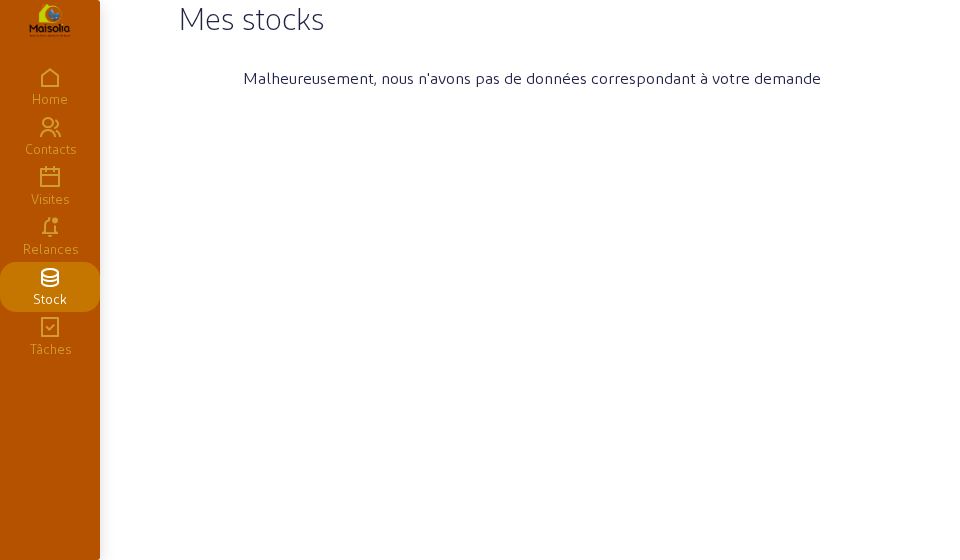 drag, startPoint x: 762, startPoint y: 1, endPoint x: 488, endPoint y: 21, distance: 274.72894 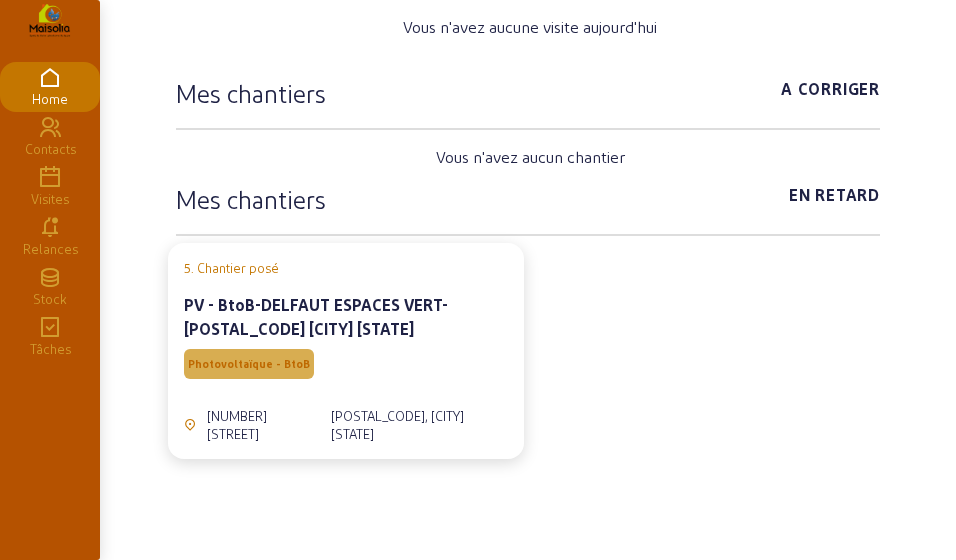 scroll, scrollTop: 0, scrollLeft: 0, axis: both 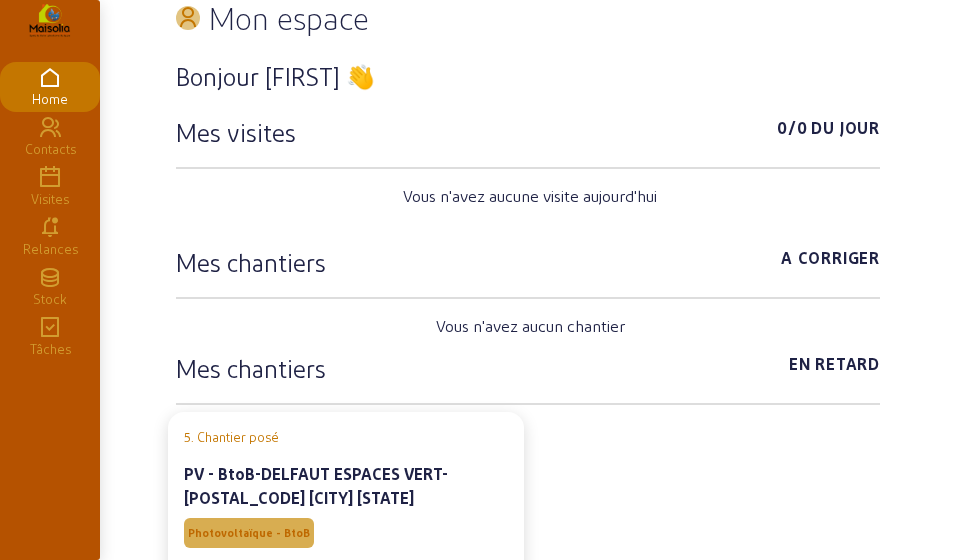 click at bounding box center [188, 18] 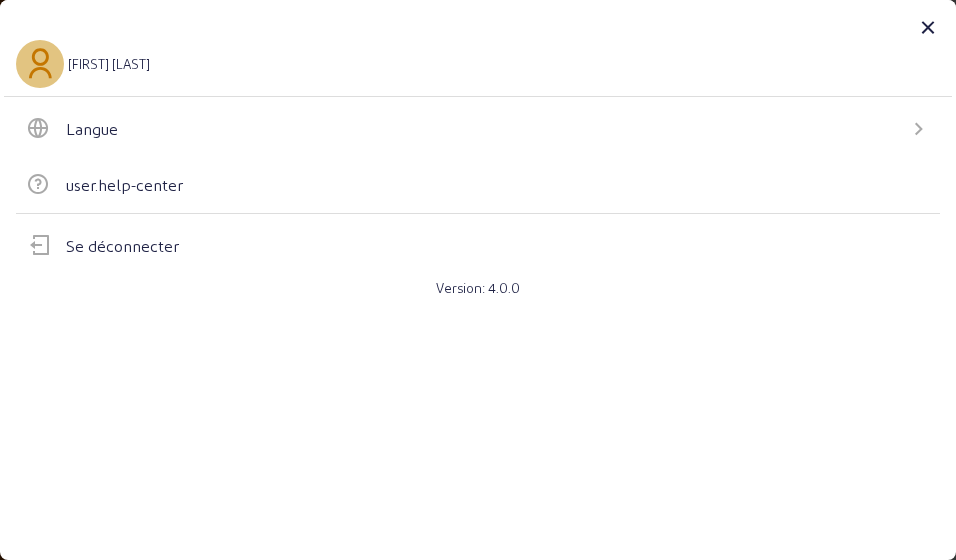 click on "Se déconnecter" at bounding box center [122, 246] 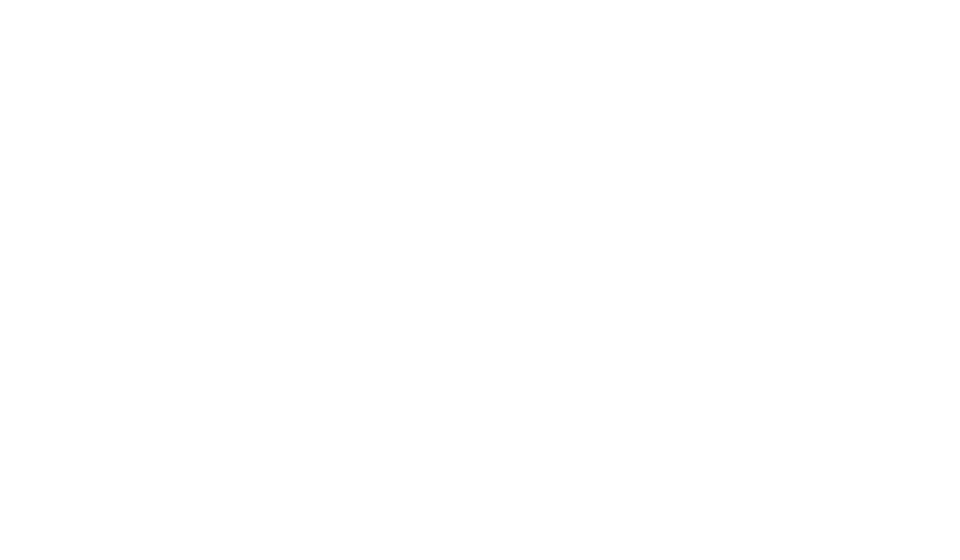 scroll, scrollTop: 0, scrollLeft: 0, axis: both 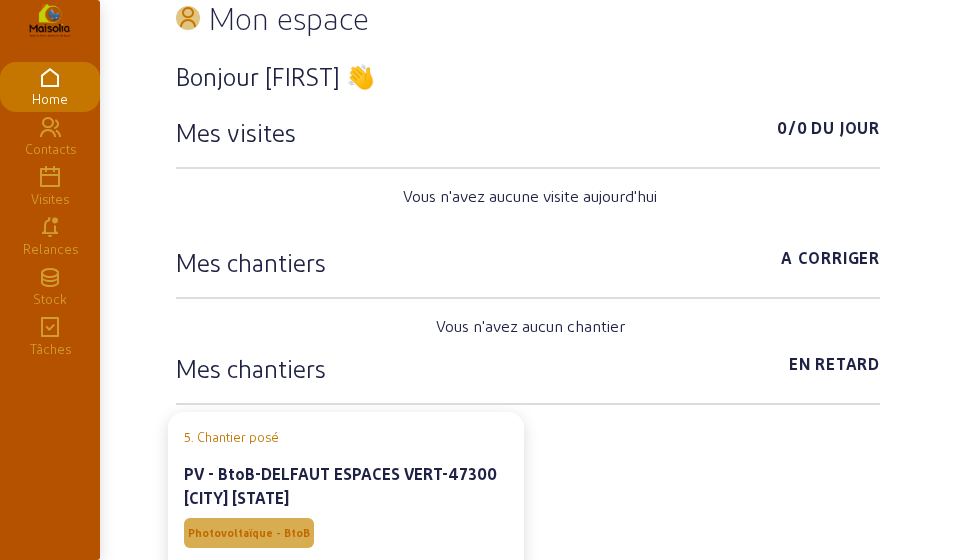 click at bounding box center [188, 18] 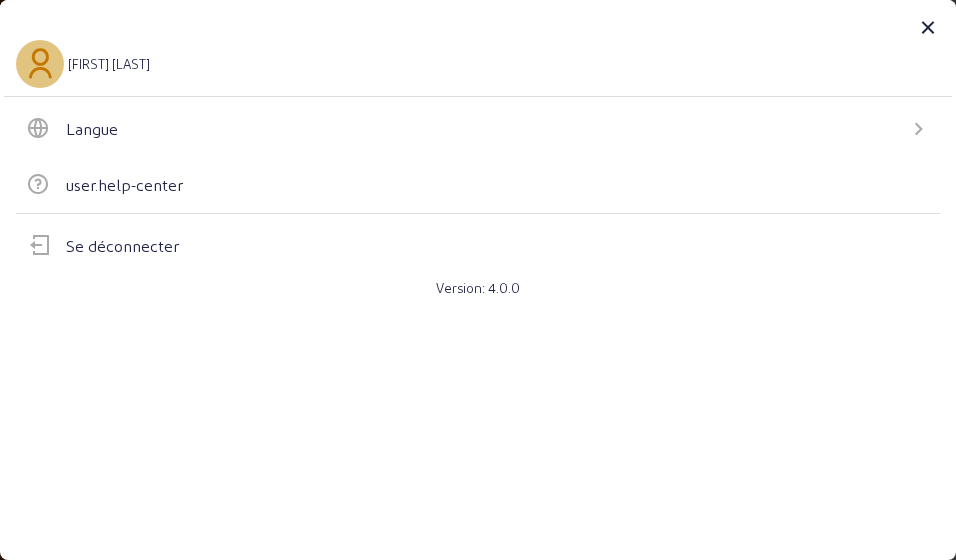click on "Se déconnecter" at bounding box center [122, 246] 